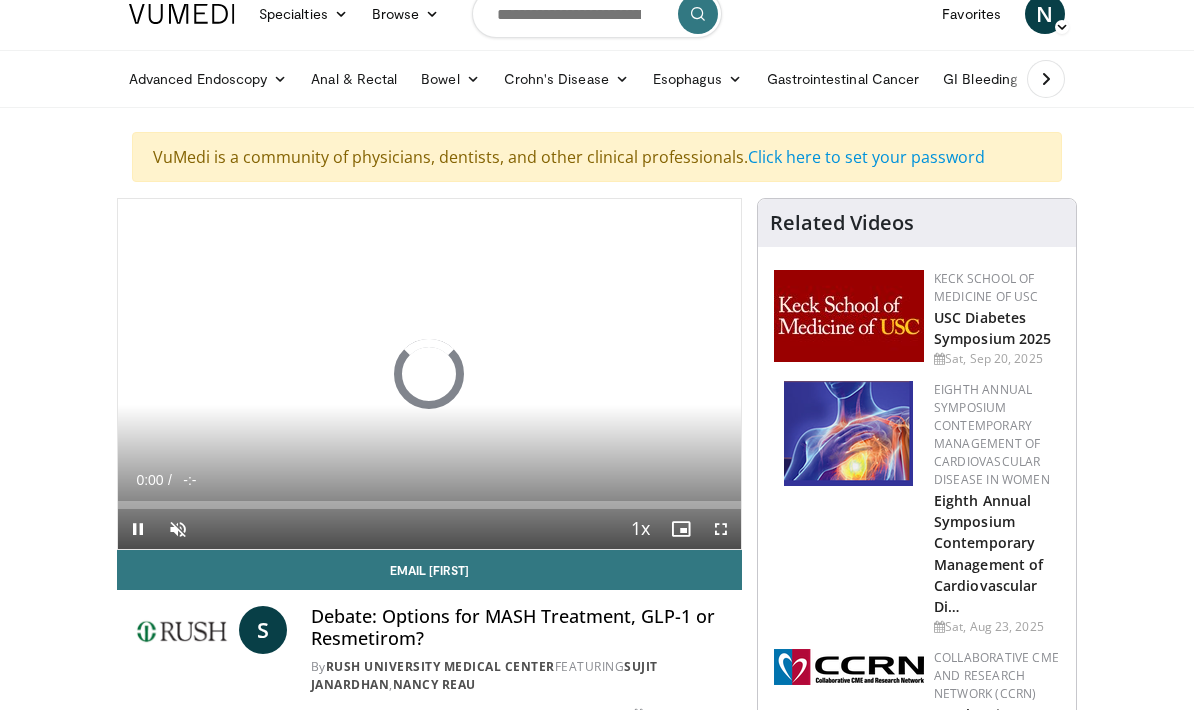 scroll, scrollTop: 244, scrollLeft: 0, axis: vertical 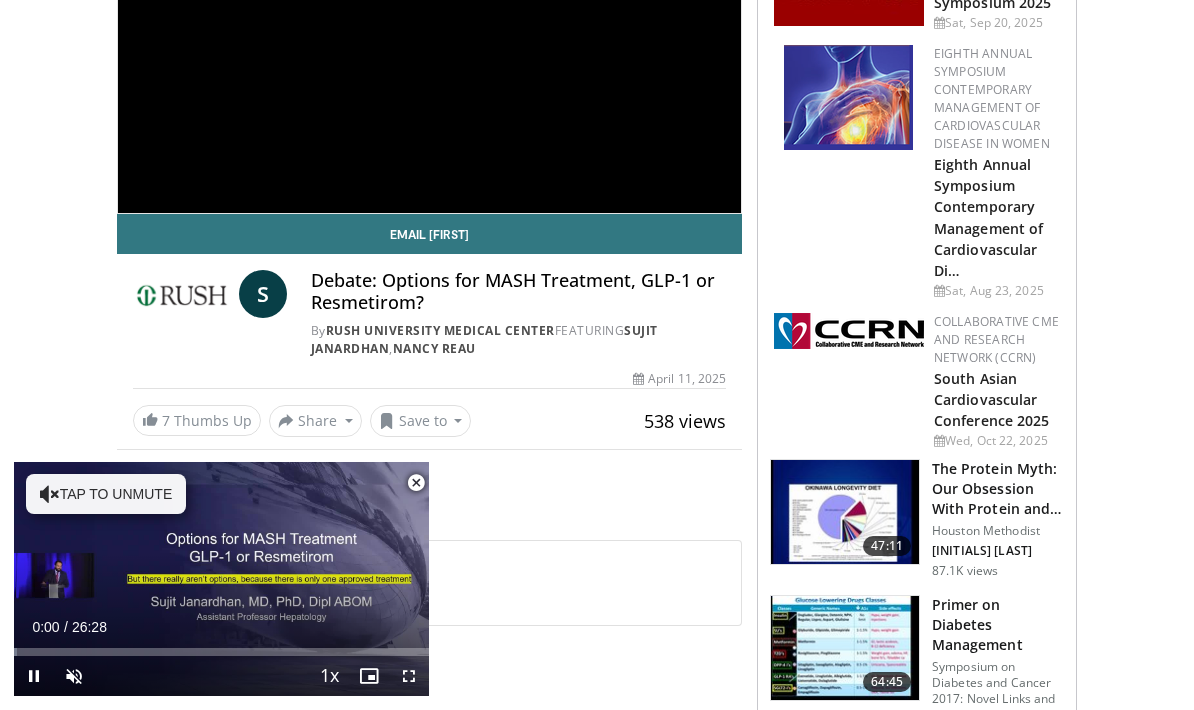 click on "**********" at bounding box center [429, 38] 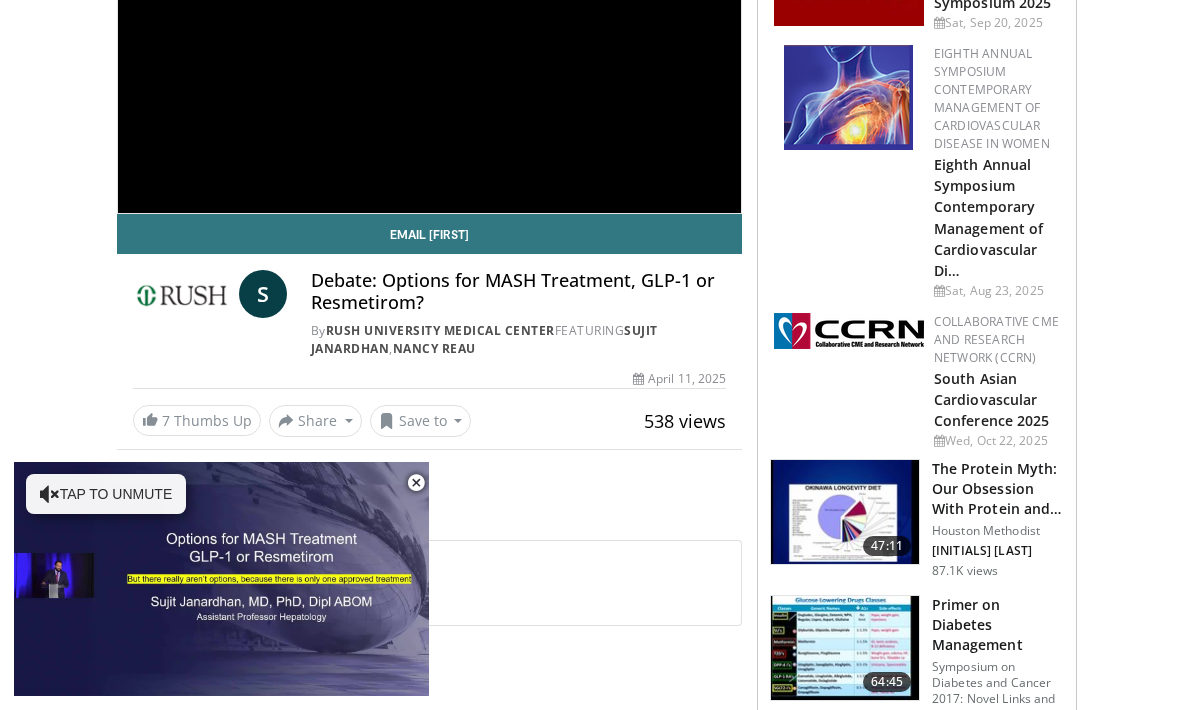 click on "**********" at bounding box center (429, 38) 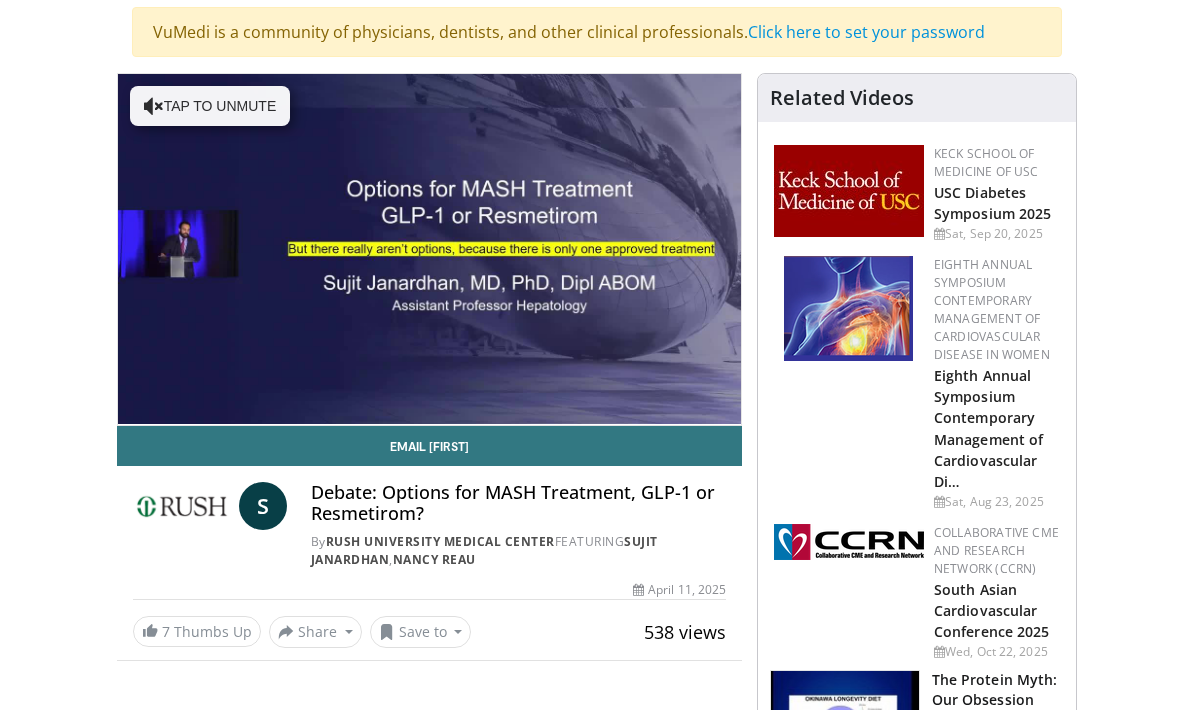 scroll, scrollTop: 147, scrollLeft: 0, axis: vertical 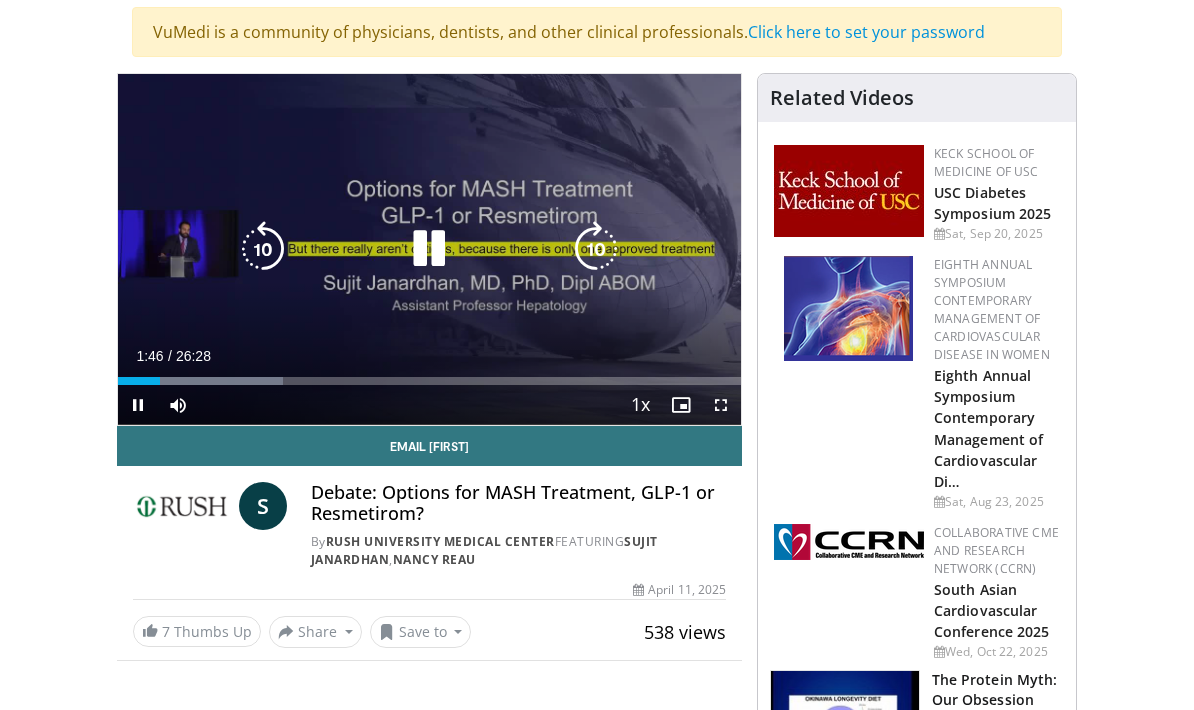 click on "10 seconds
Tap to unmute" at bounding box center (429, 249) 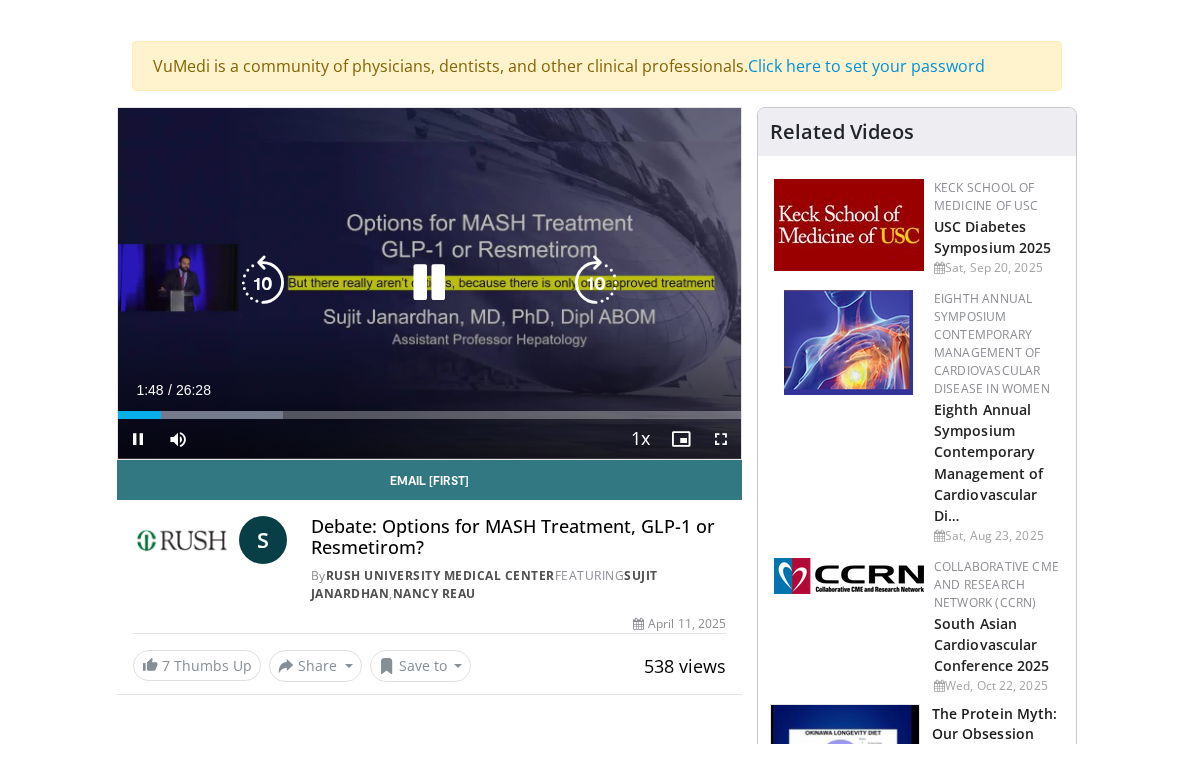 scroll, scrollTop: 24, scrollLeft: 0, axis: vertical 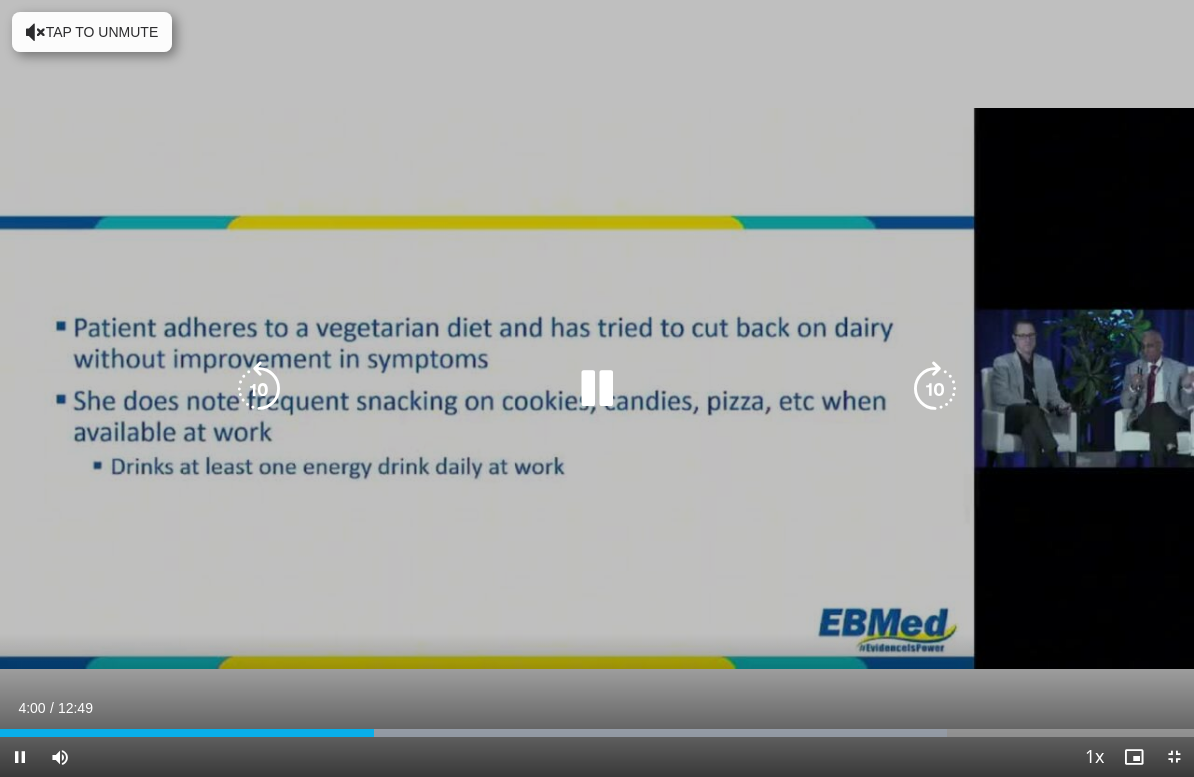 click at bounding box center (597, 389) 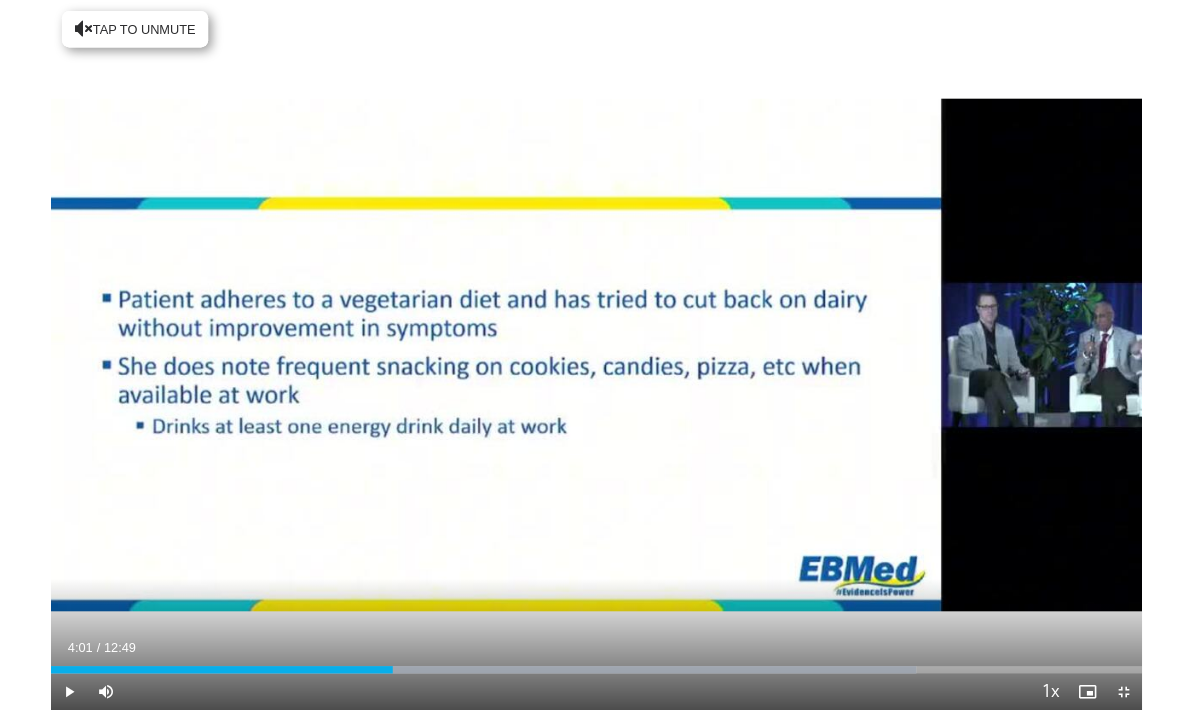 scroll, scrollTop: 0, scrollLeft: 0, axis: both 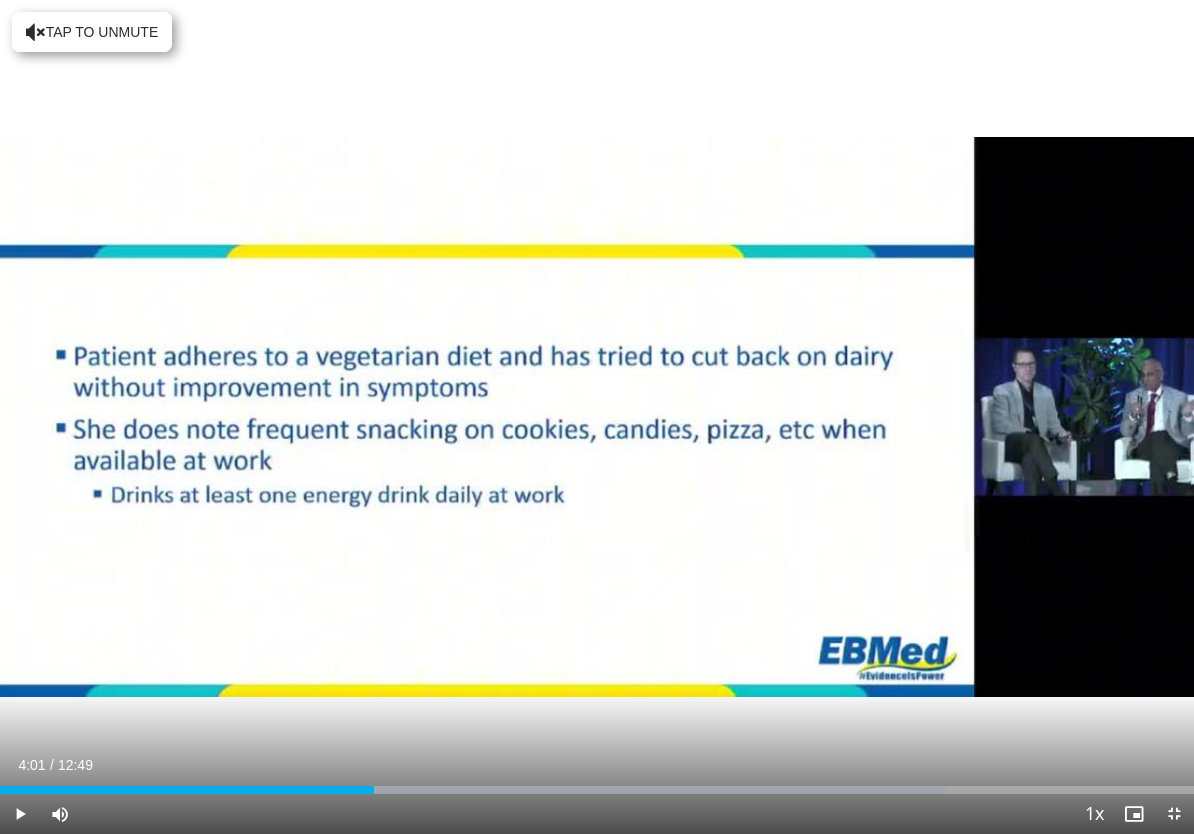click on "10 seconds
Tap to unmute" at bounding box center [597, 417] 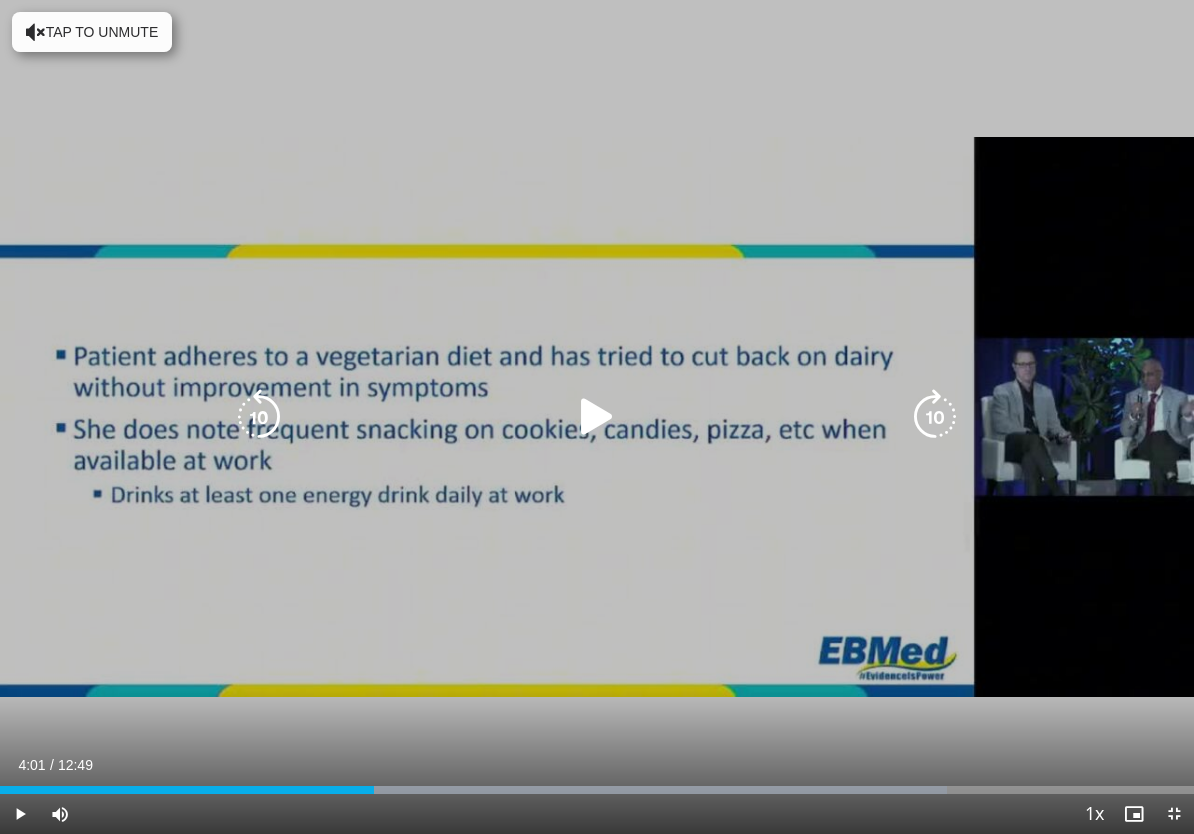 click at bounding box center [597, 417] 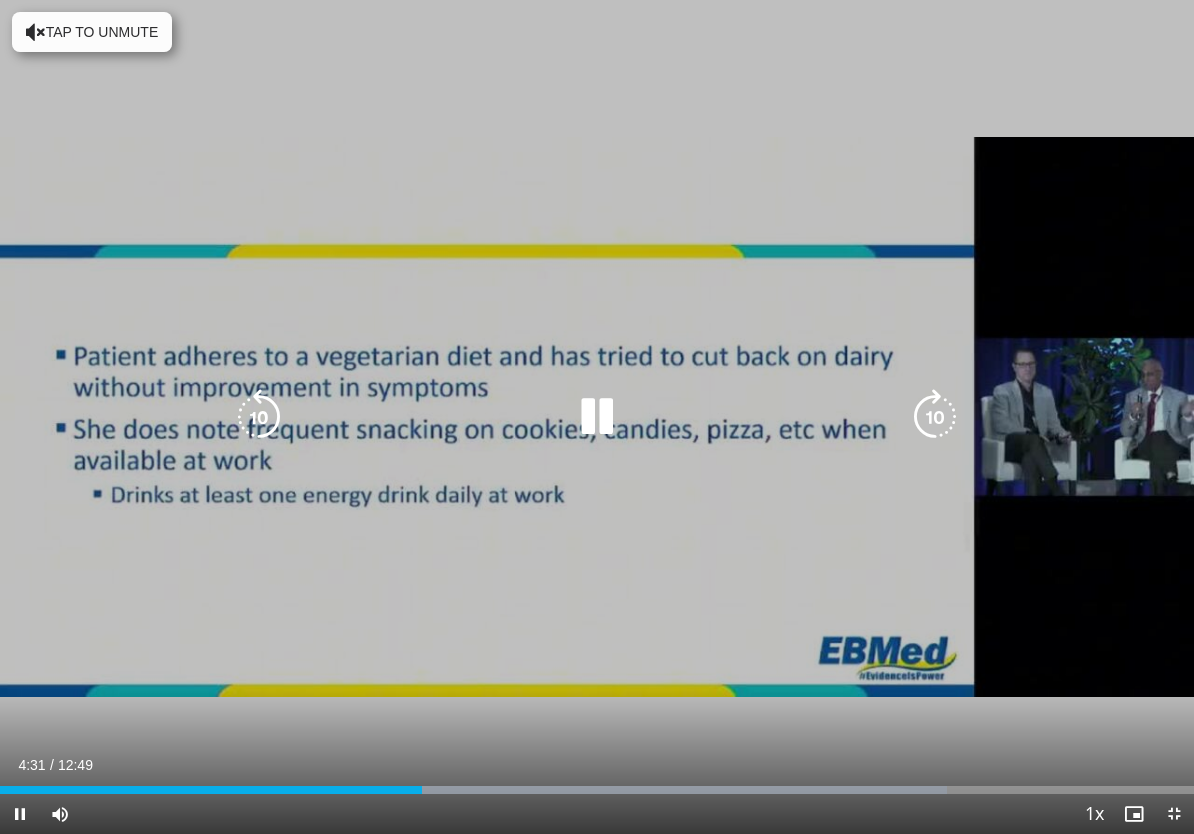 click at bounding box center (597, 417) 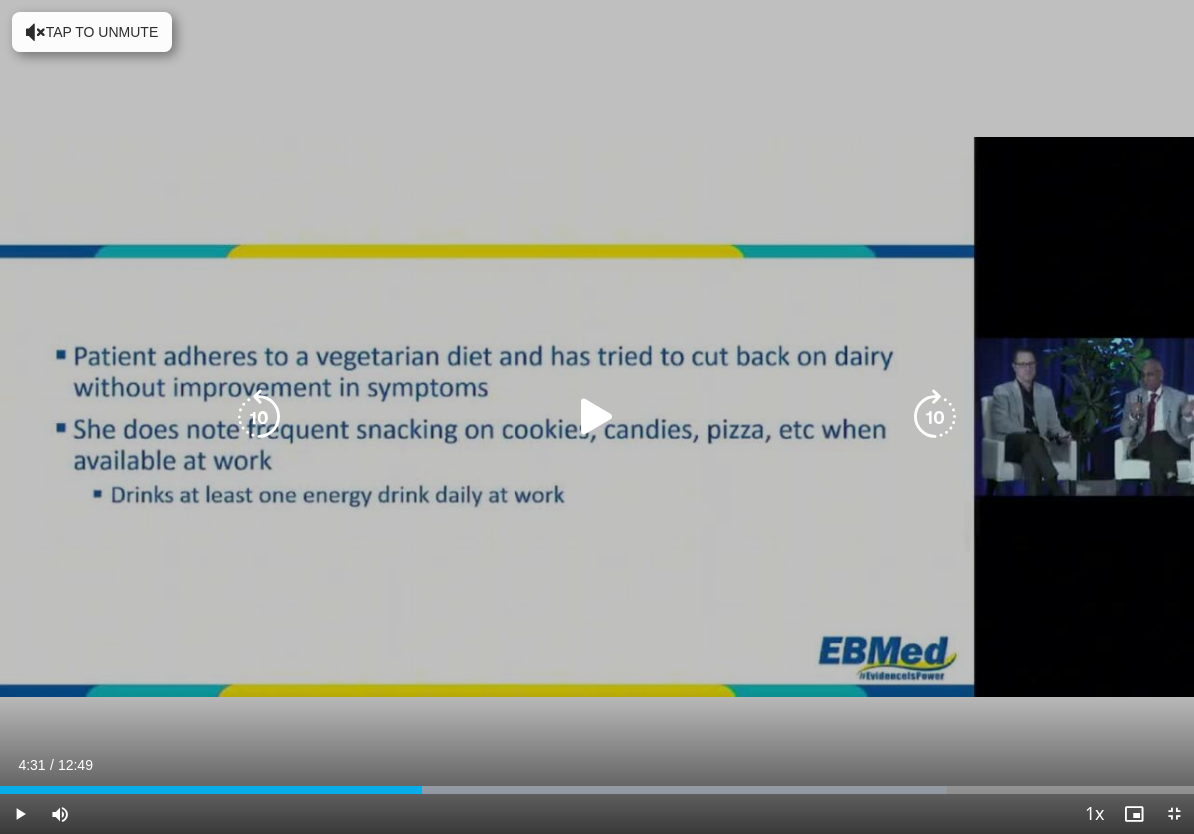 click at bounding box center [597, 417] 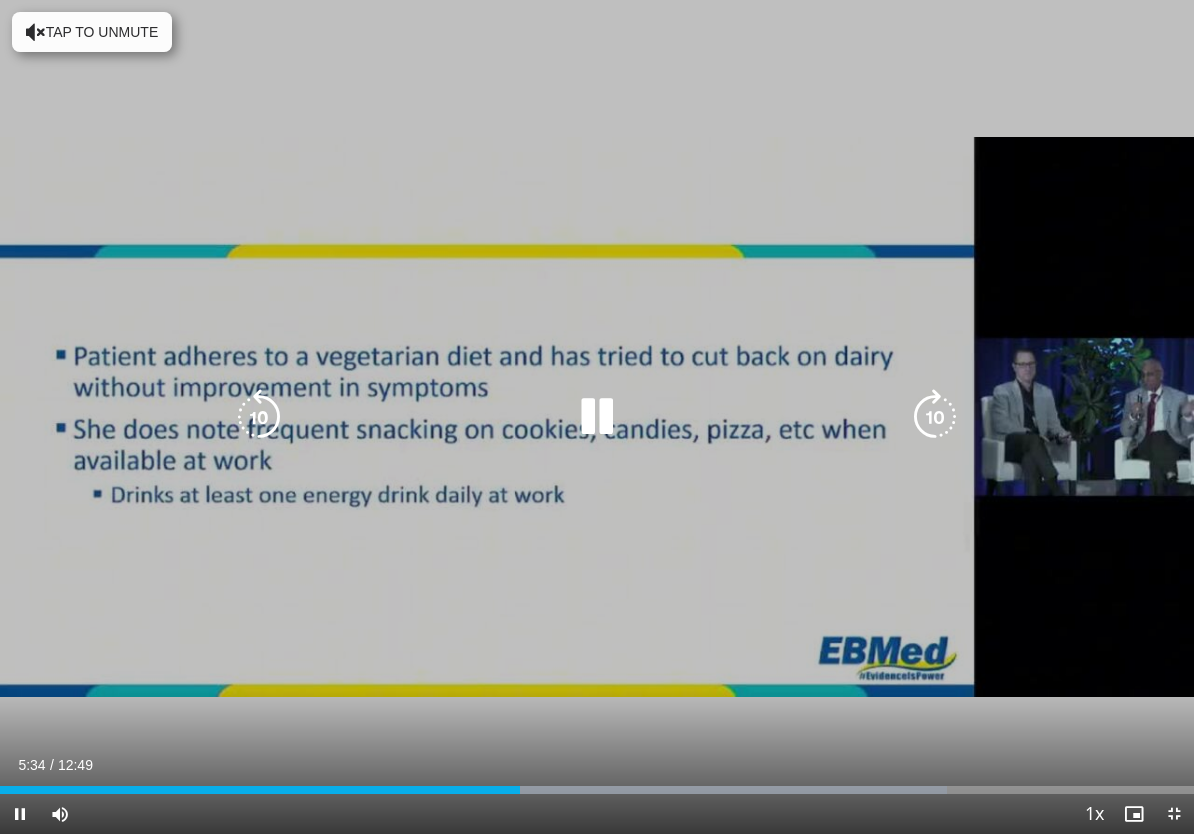 click at bounding box center (597, 417) 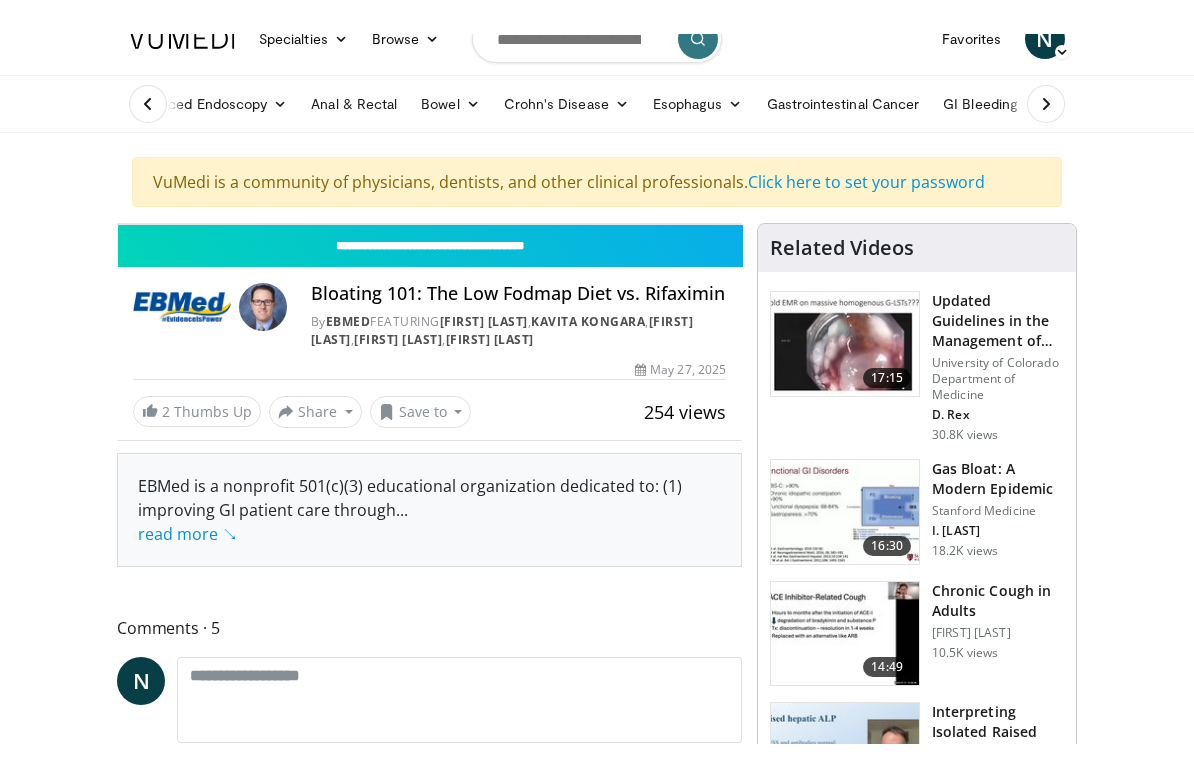 scroll, scrollTop: 24, scrollLeft: 0, axis: vertical 